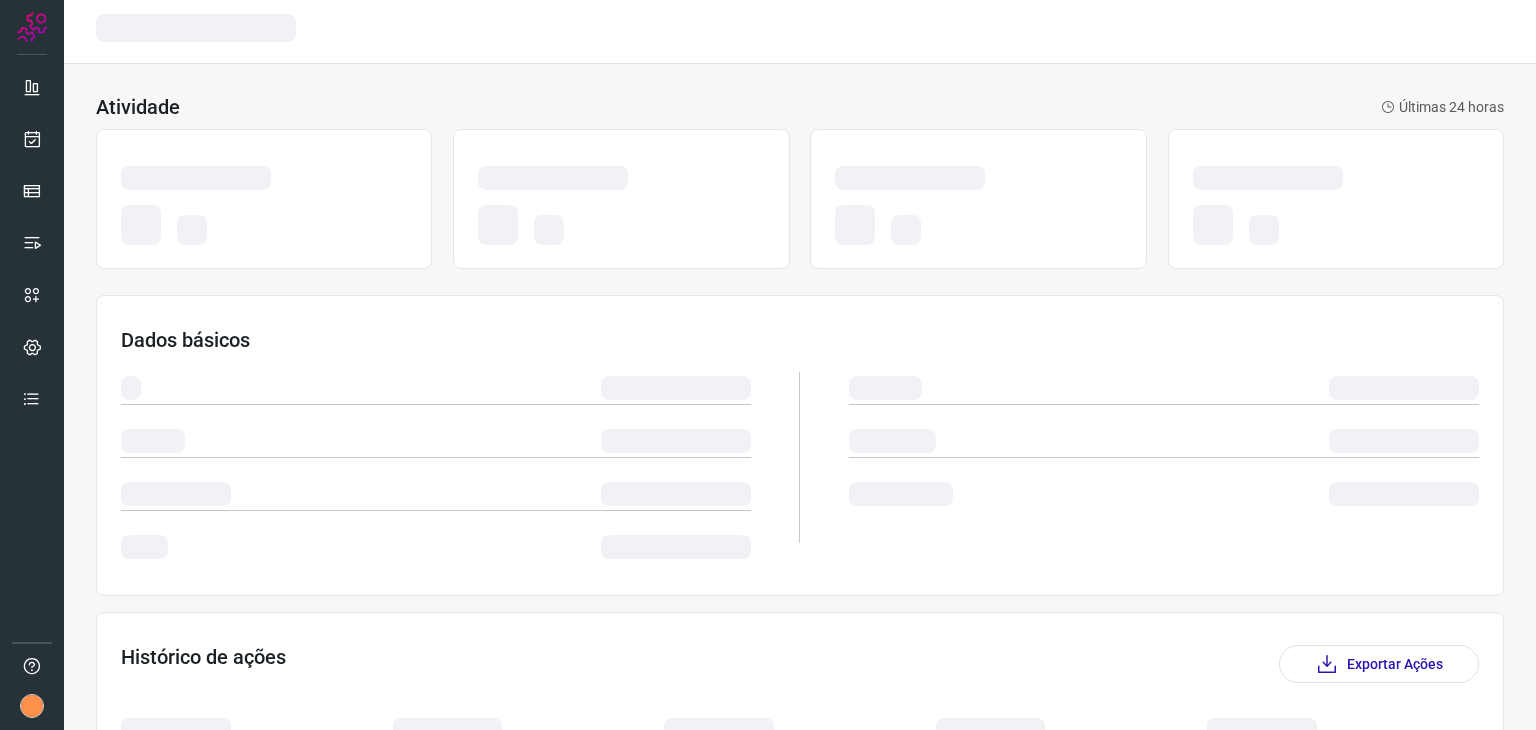 scroll, scrollTop: 0, scrollLeft: 0, axis: both 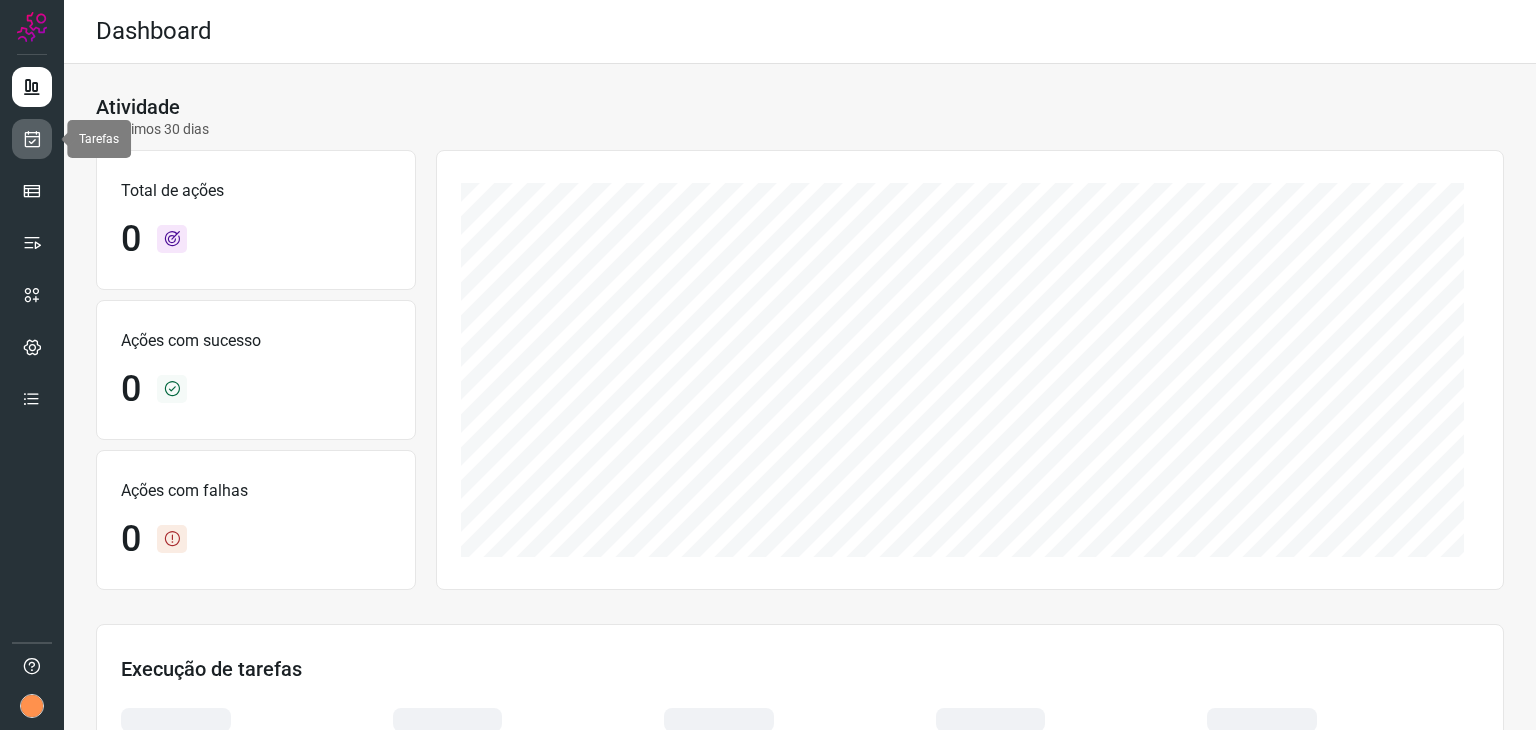 click at bounding box center [32, 139] 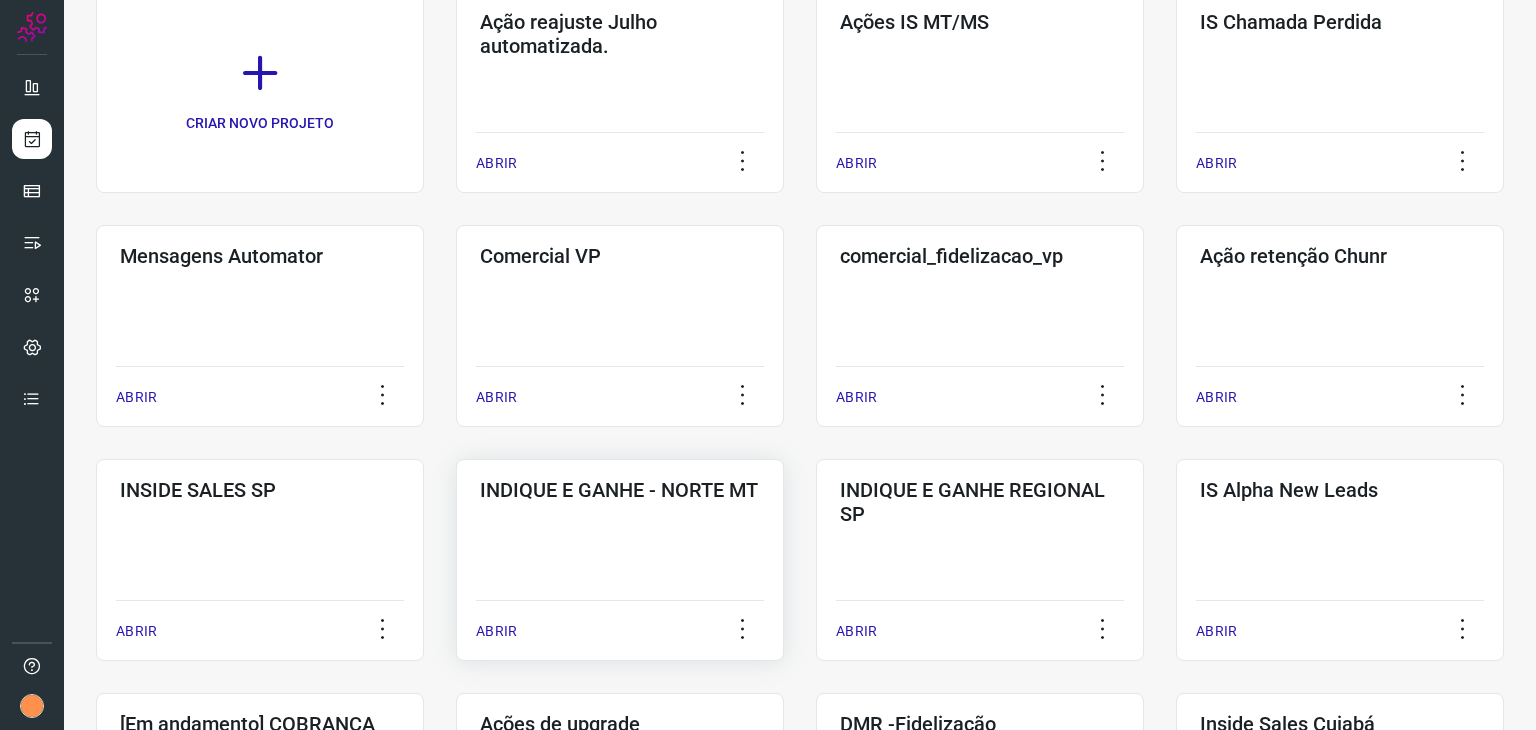 scroll, scrollTop: 300, scrollLeft: 0, axis: vertical 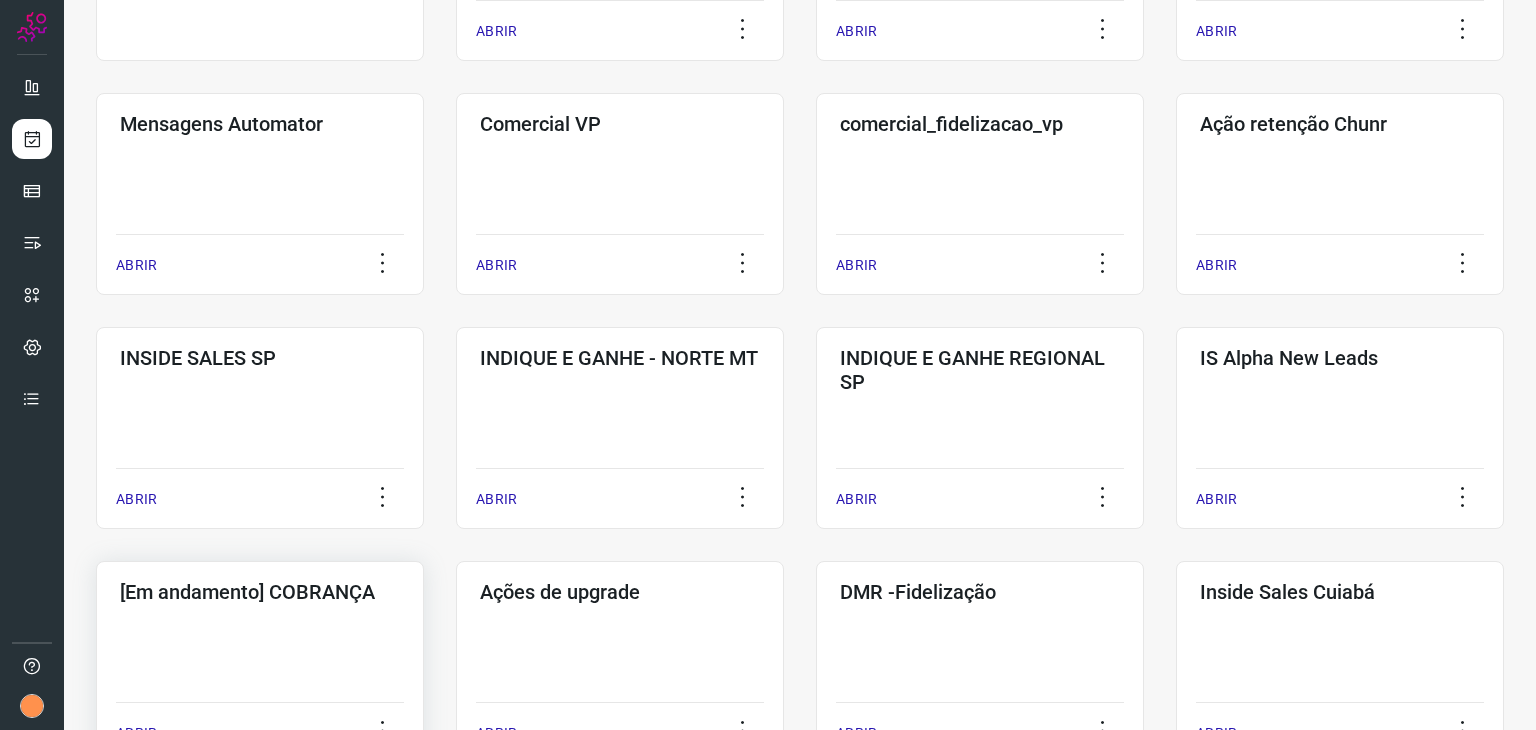 click on "[Em andamento] COBRANÇA  ABRIR" 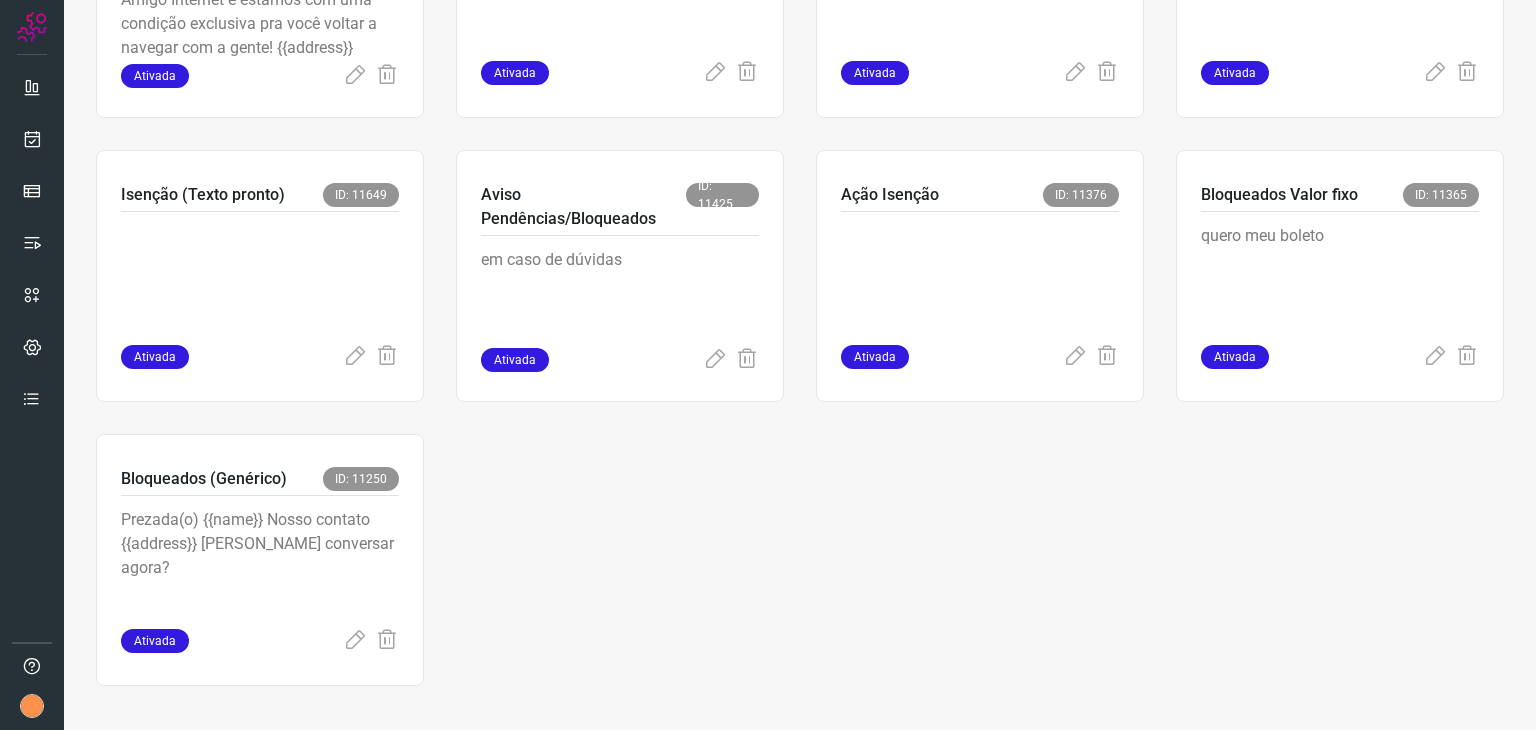 scroll, scrollTop: 583, scrollLeft: 0, axis: vertical 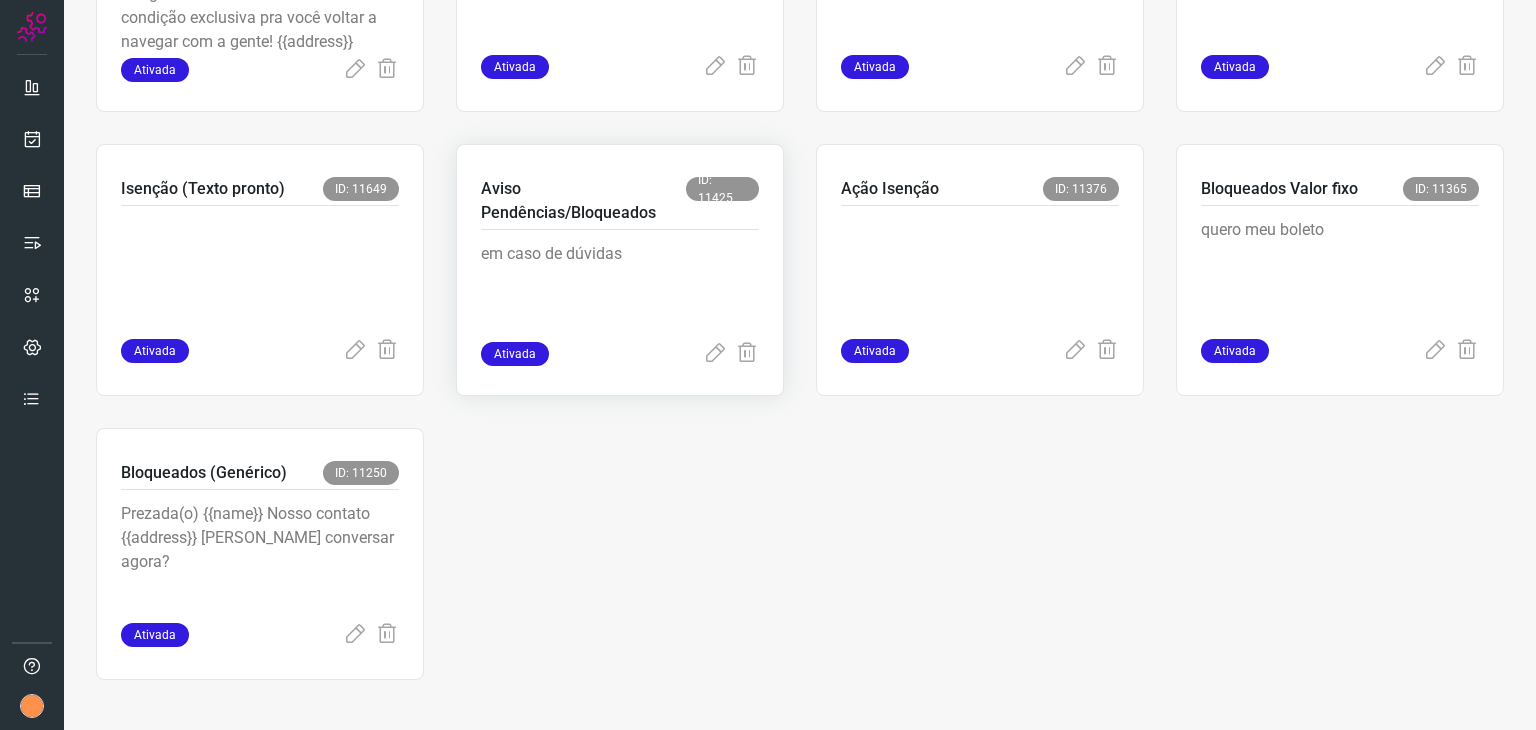 click on "em caso de dúvidas" at bounding box center [620, 286] 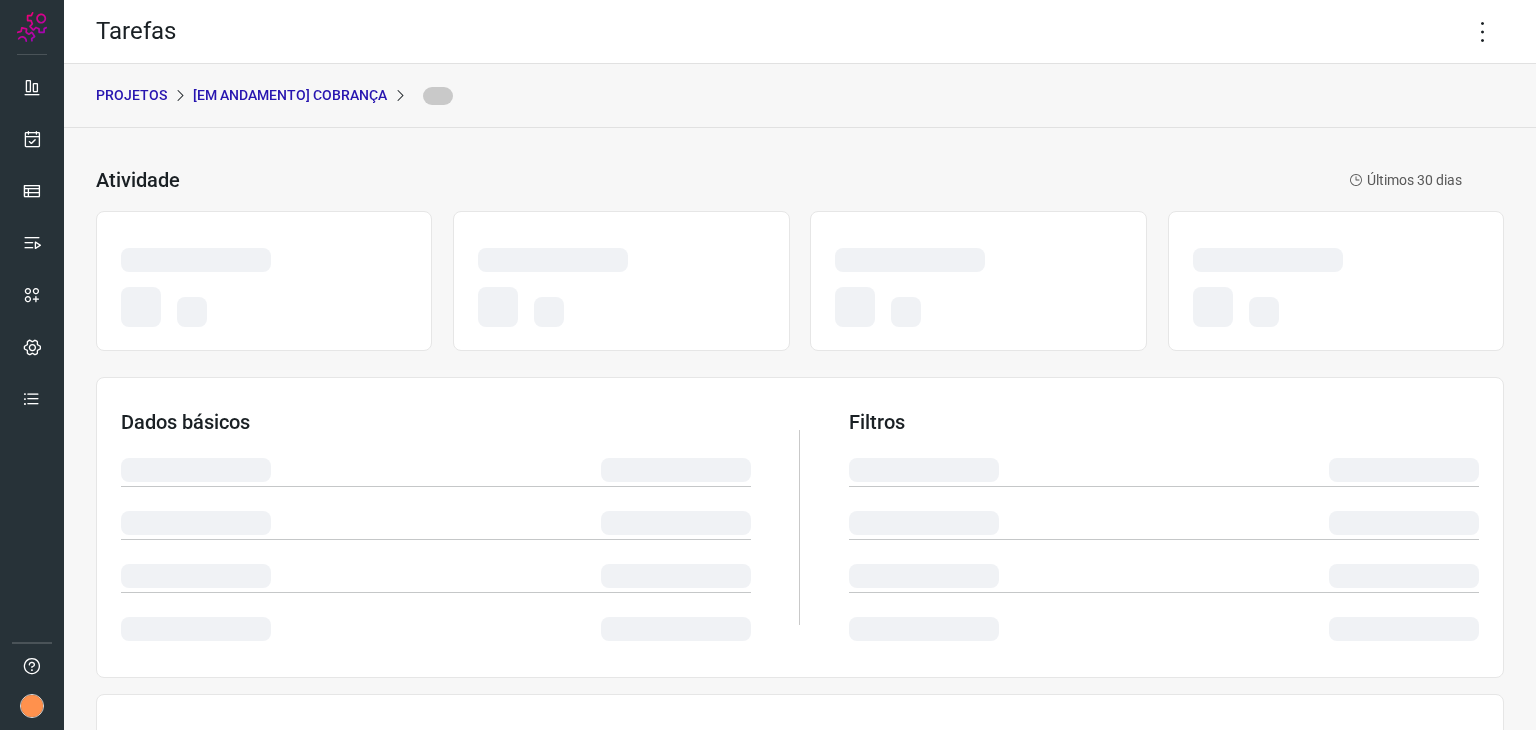 scroll, scrollTop: 0, scrollLeft: 0, axis: both 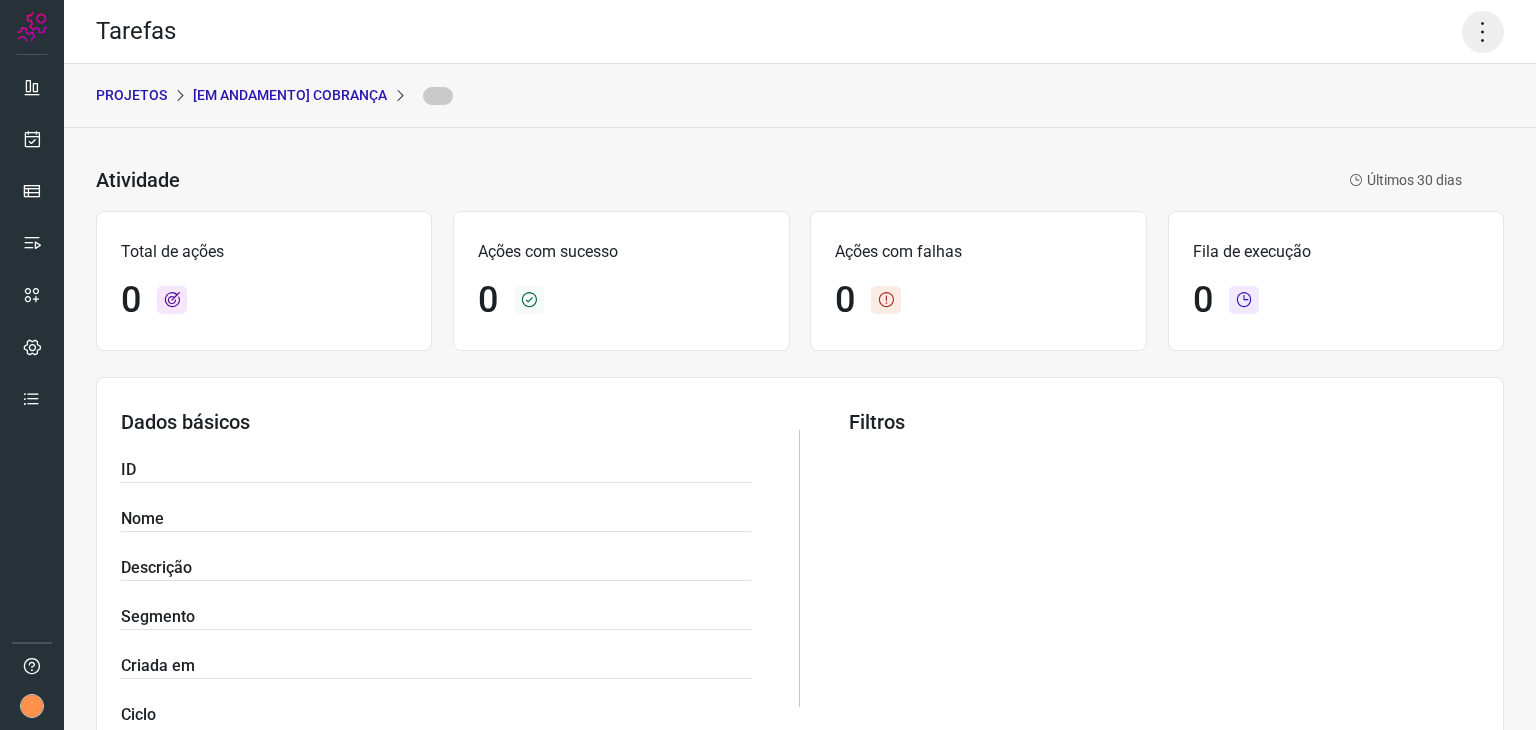 click 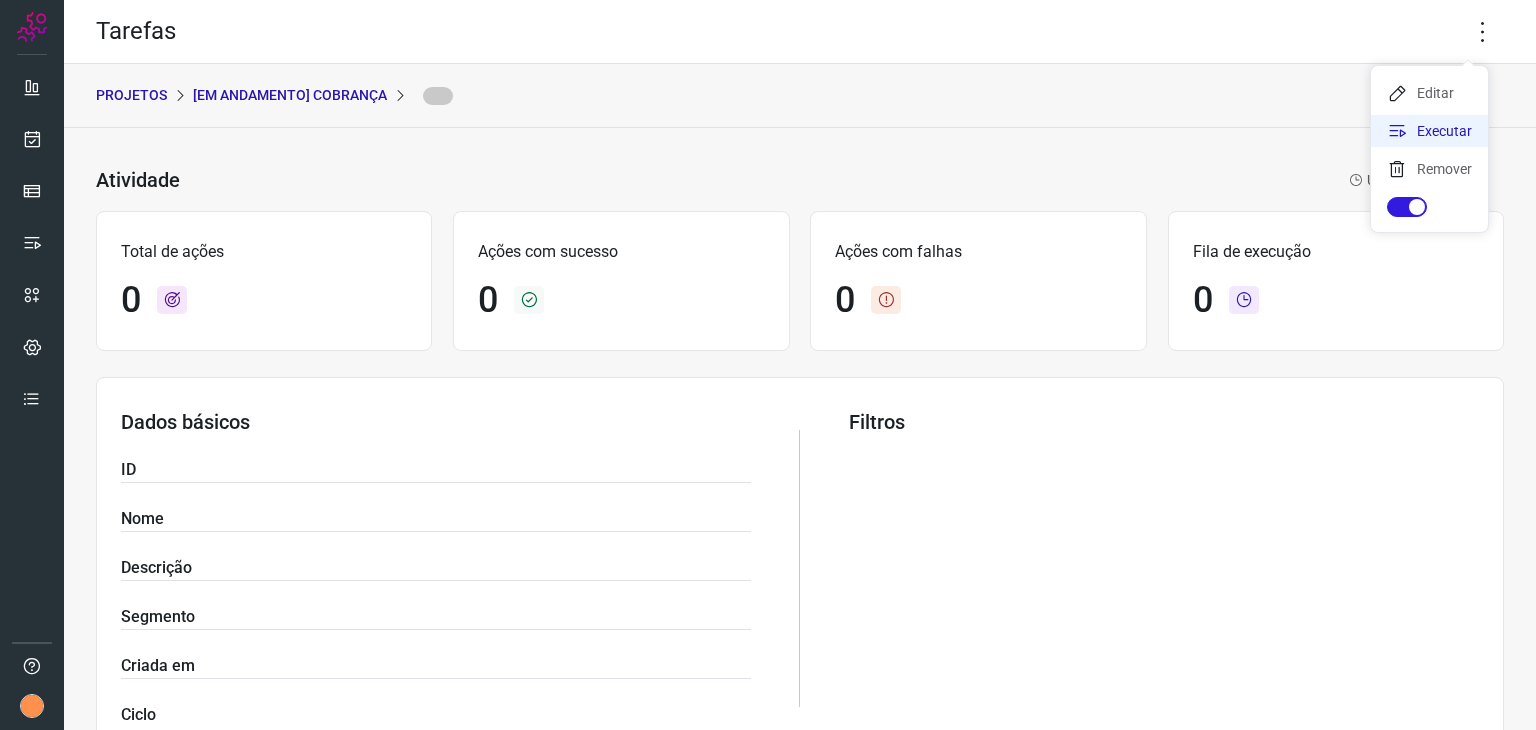 click on "Executar" 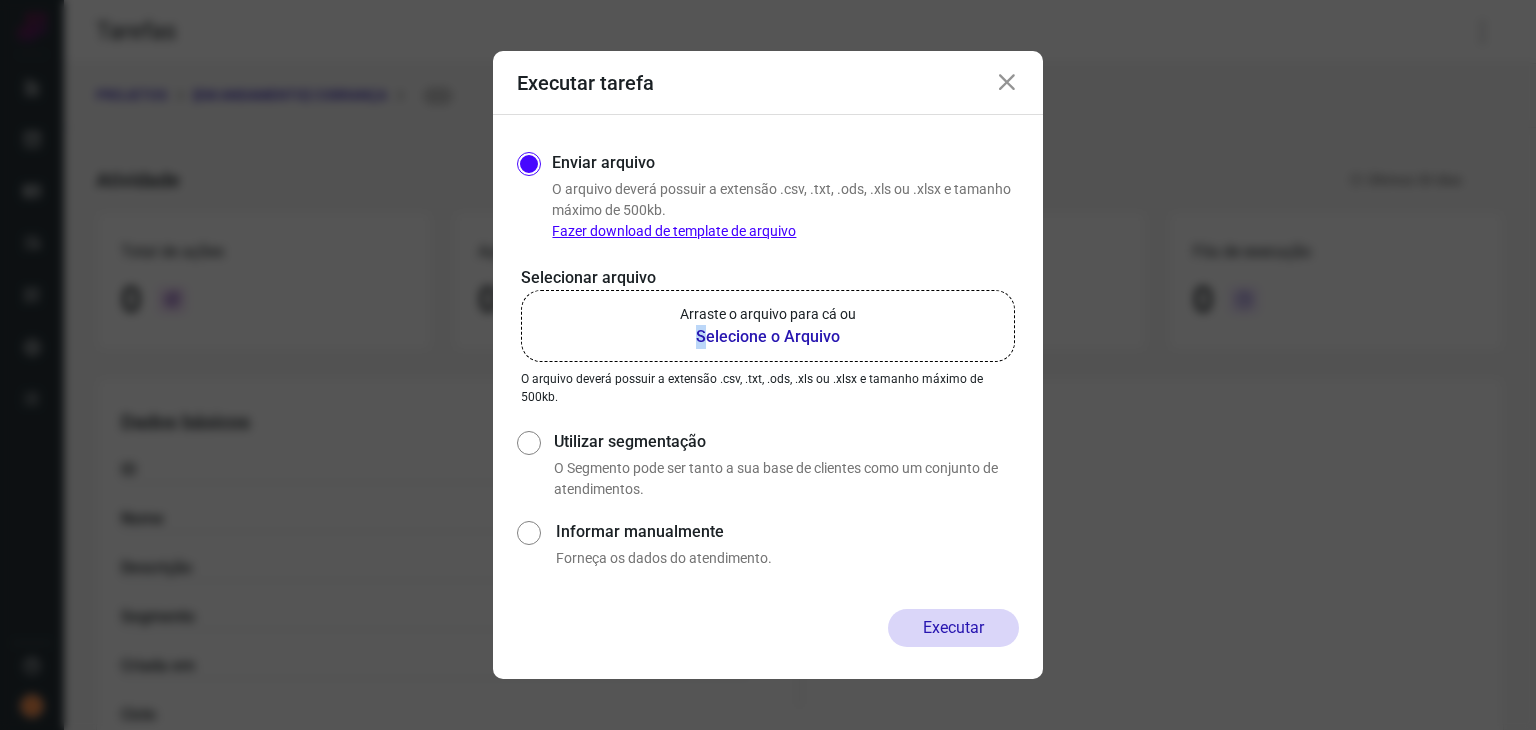 click on "Selecione o Arquivo" at bounding box center [768, 337] 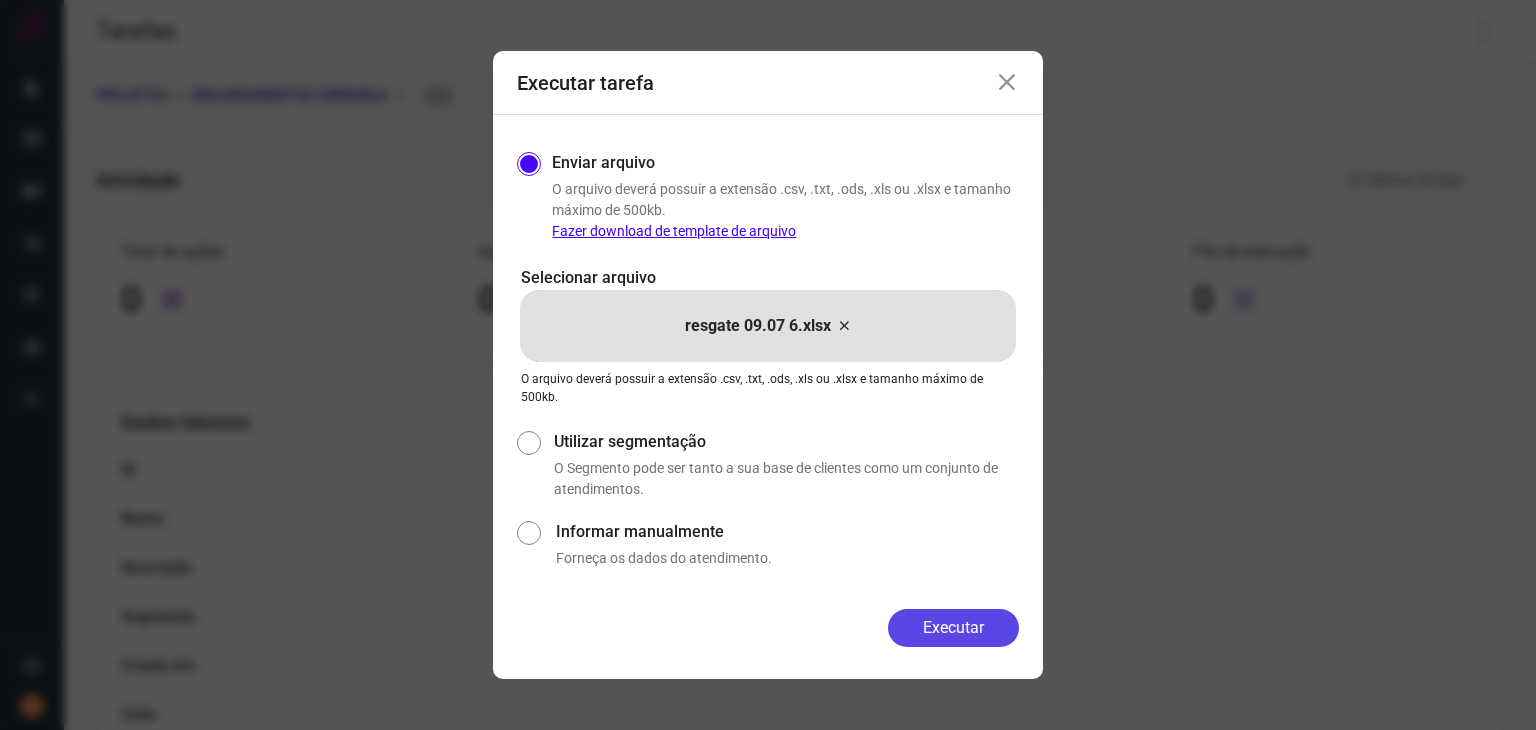 click on "Executar" at bounding box center (953, 628) 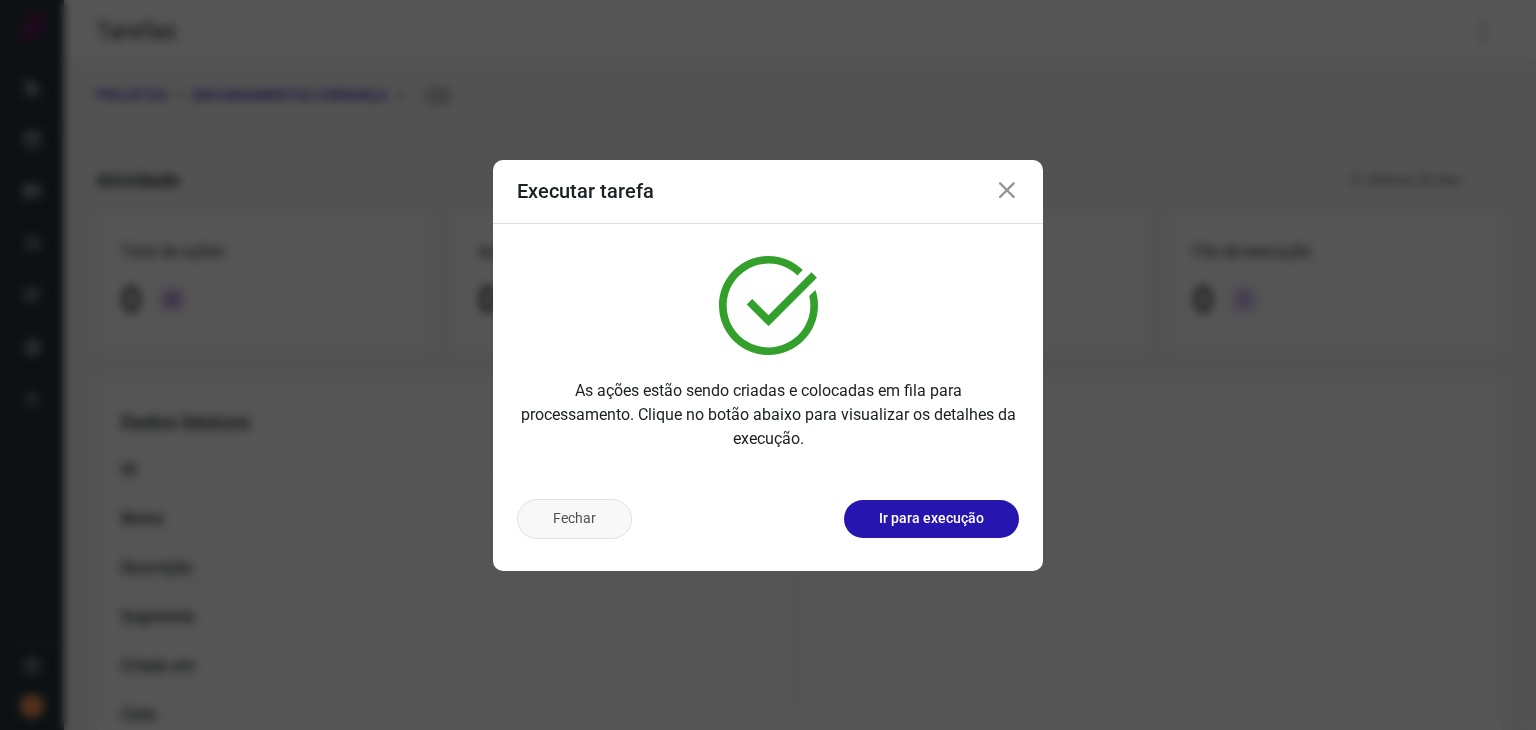 click on "Fechar" at bounding box center (574, 519) 